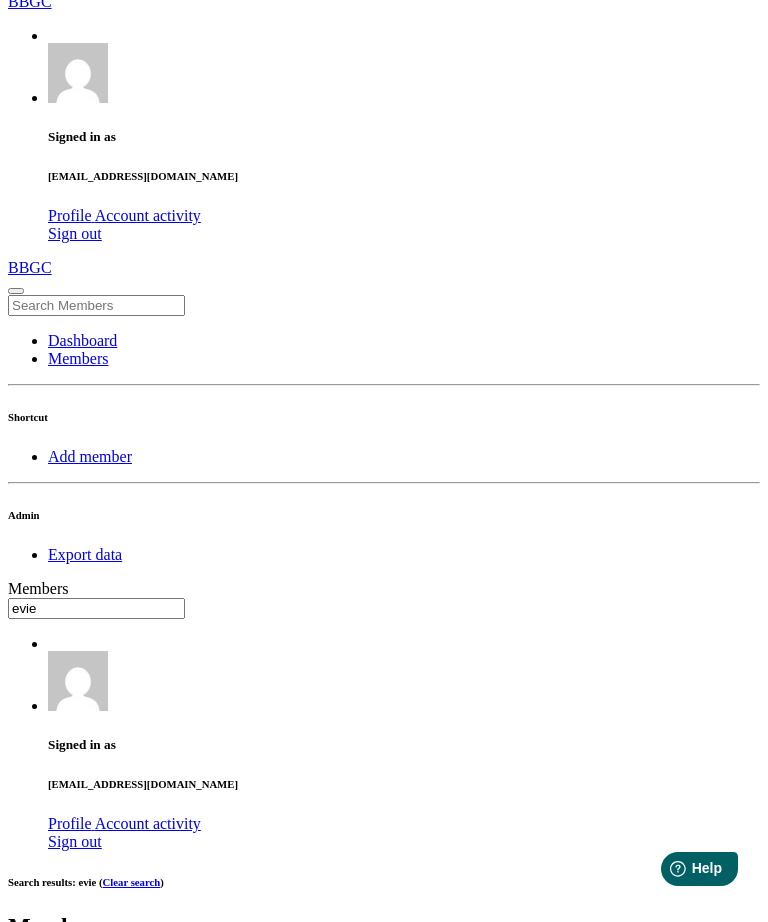click on "OK" at bounding box center (25, 1608) 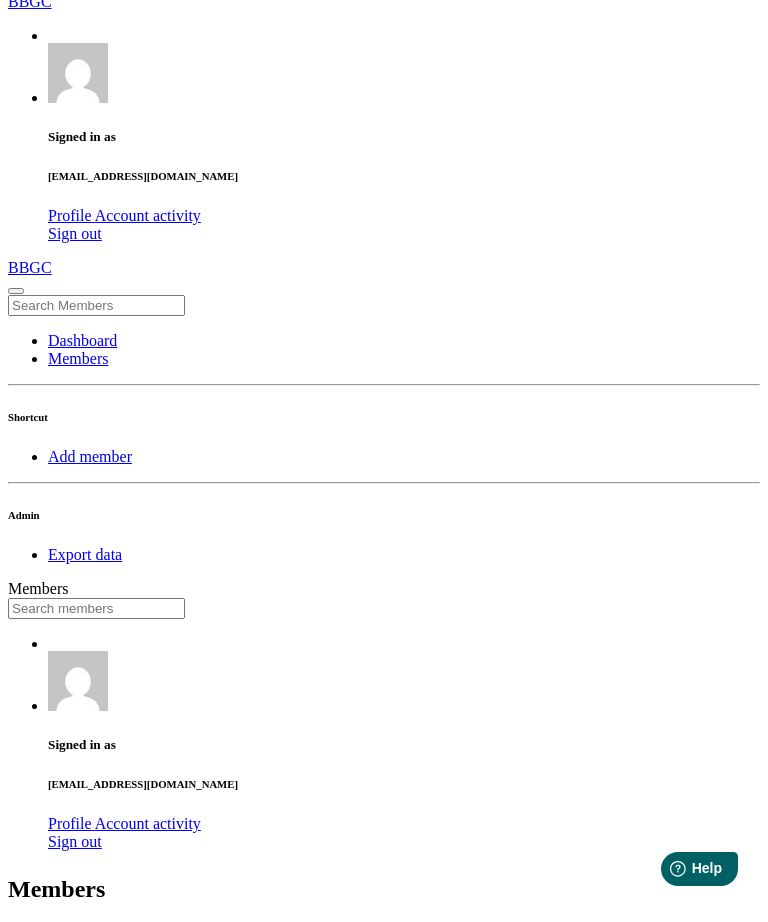scroll, scrollTop: 0, scrollLeft: 0, axis: both 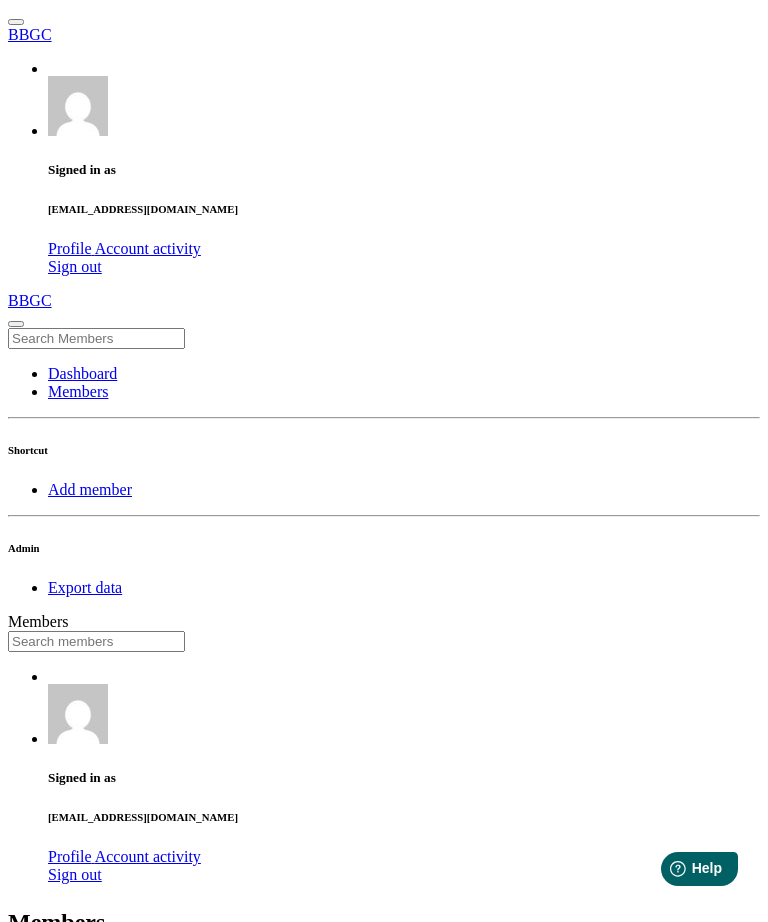 click on "View member
Update member
Add check-in" at bounding box center [647, 1236] 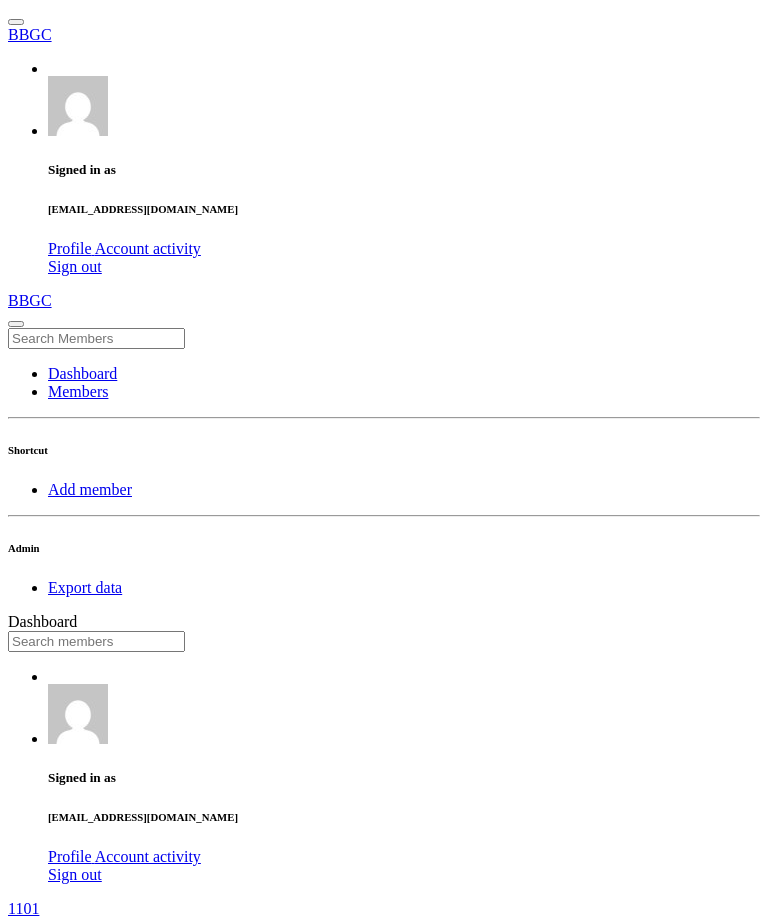 scroll, scrollTop: 0, scrollLeft: 0, axis: both 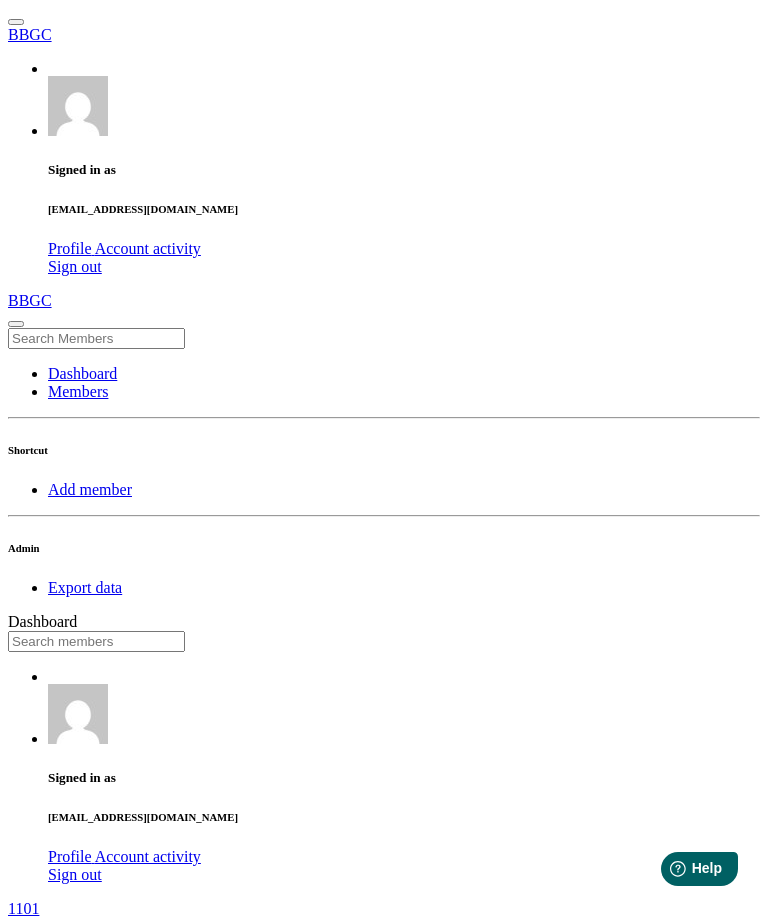 click on "Members" at bounding box center [78, 391] 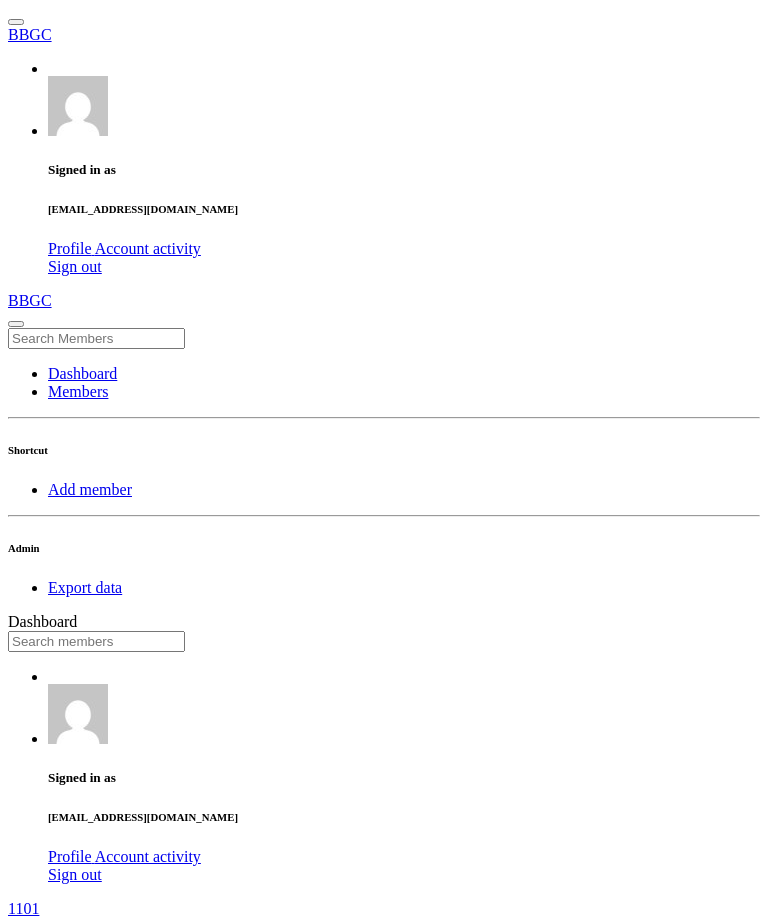 scroll, scrollTop: 0, scrollLeft: 0, axis: both 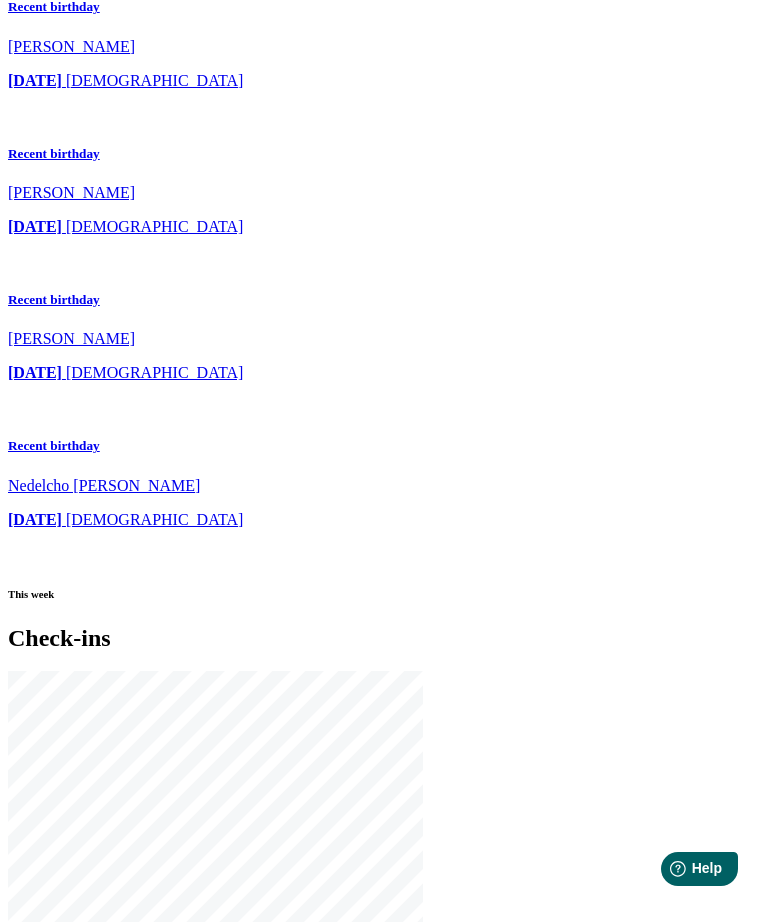 click on "ResAlt" at bounding box center [384, 1066] 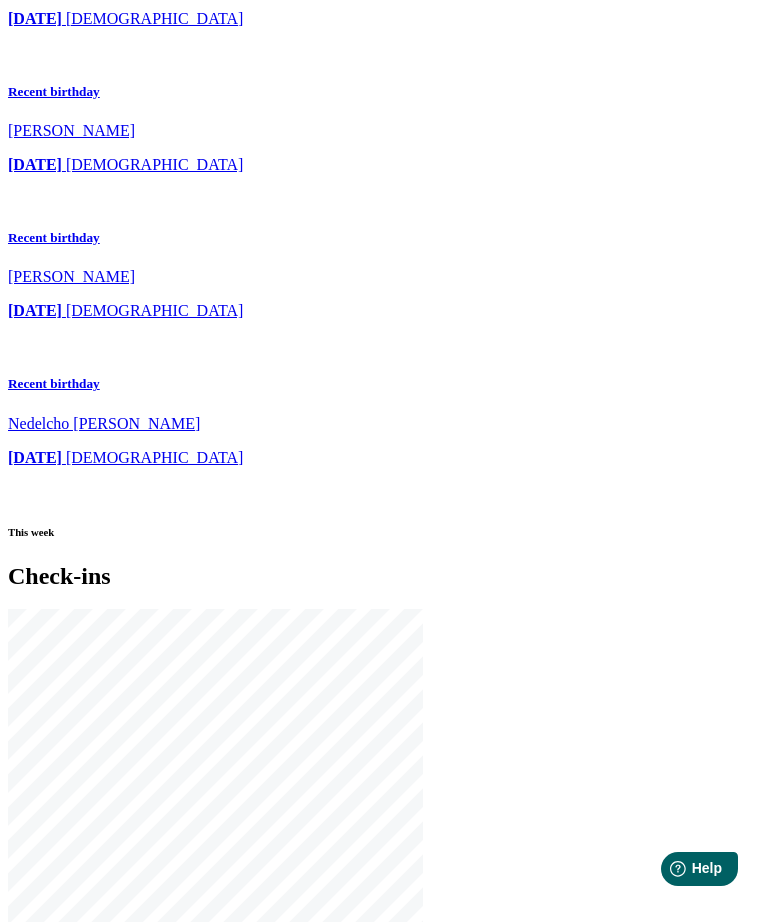 click on "Export data" at bounding box center [85, -2366] 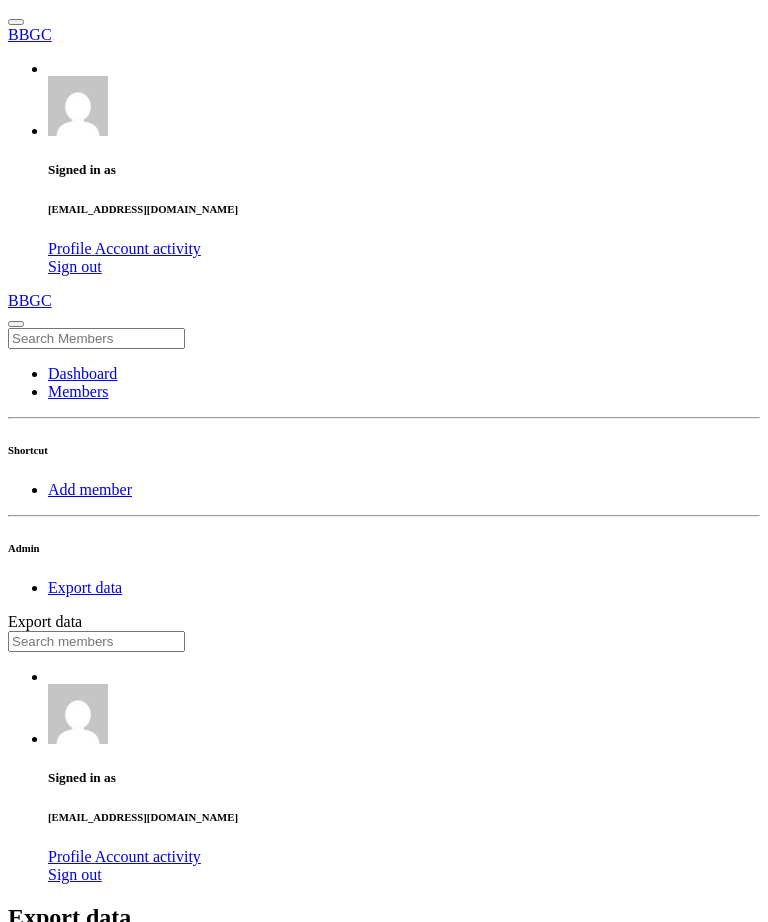 scroll, scrollTop: 0, scrollLeft: 0, axis: both 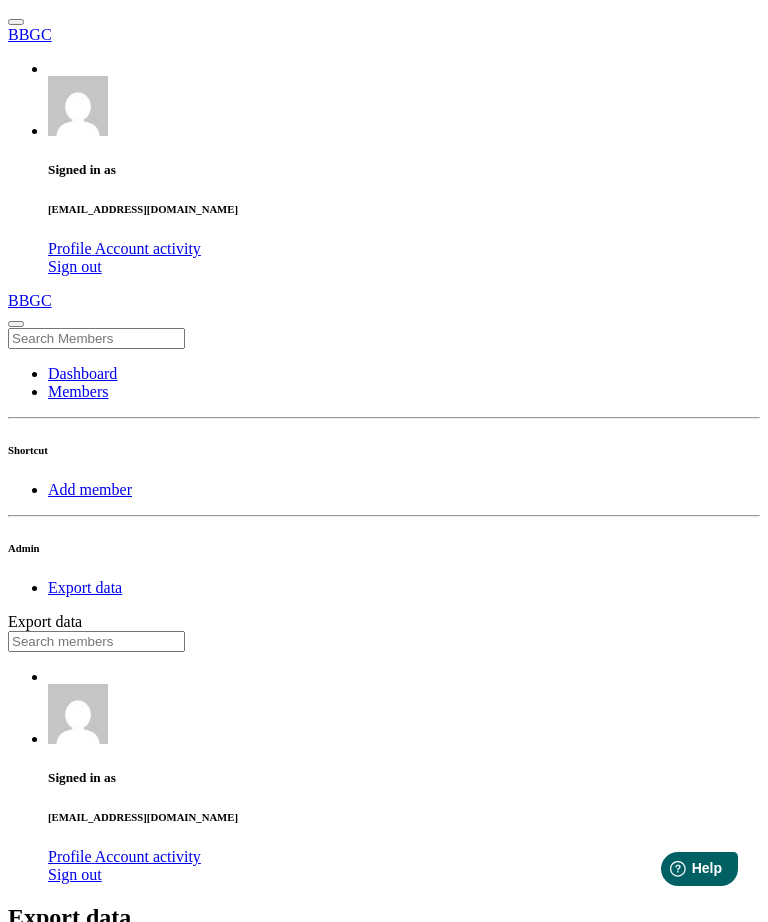 click on "-- Select required data --
All members
Only members checked-in today" at bounding box center [119, 1064] 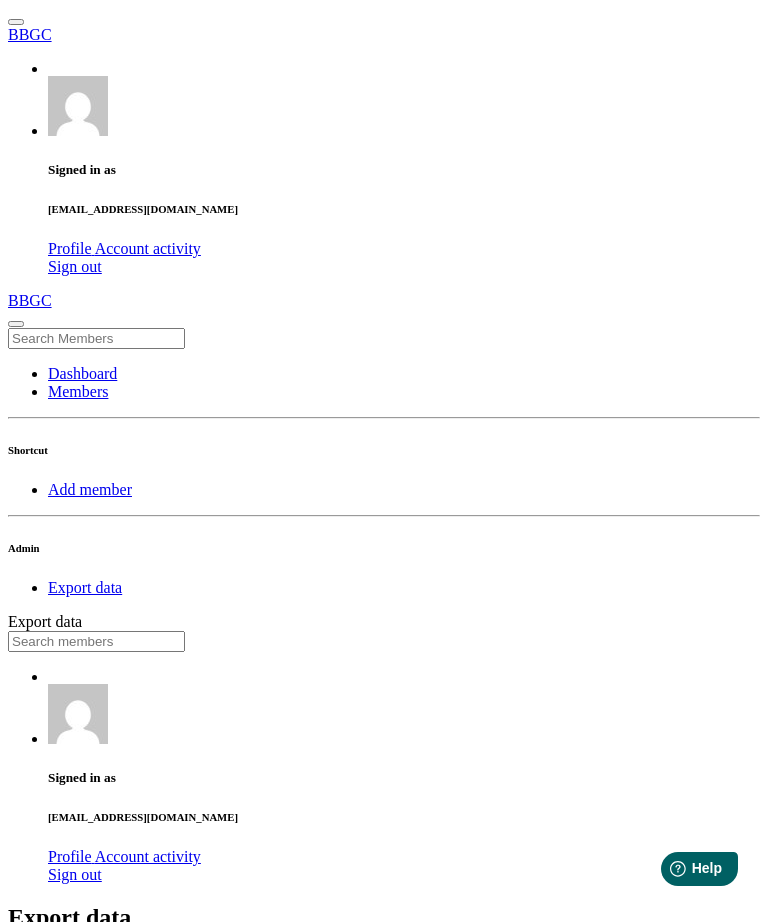 click on "-- Select required data --
All members
Only members checked-in today" at bounding box center [119, 1064] 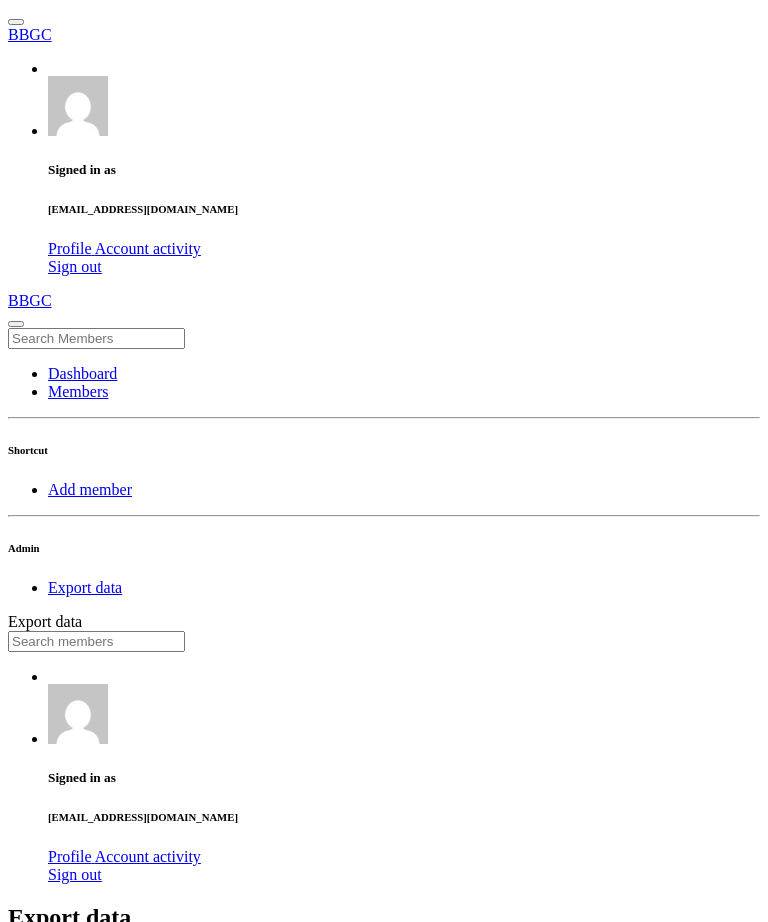 scroll, scrollTop: 0, scrollLeft: 0, axis: both 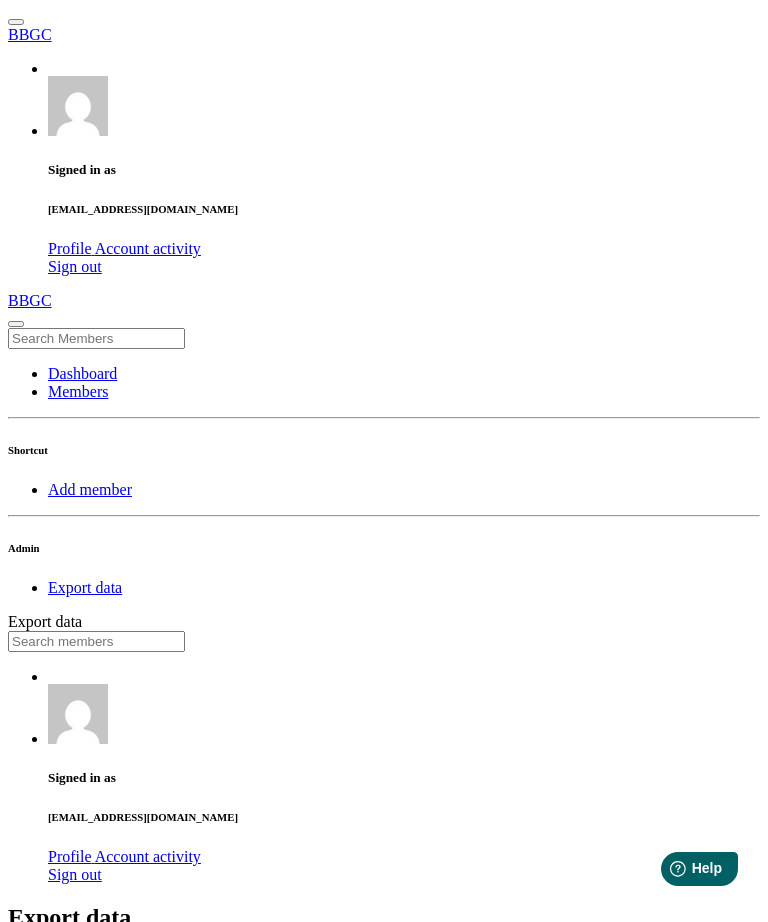 click at bounding box center [48, 391] 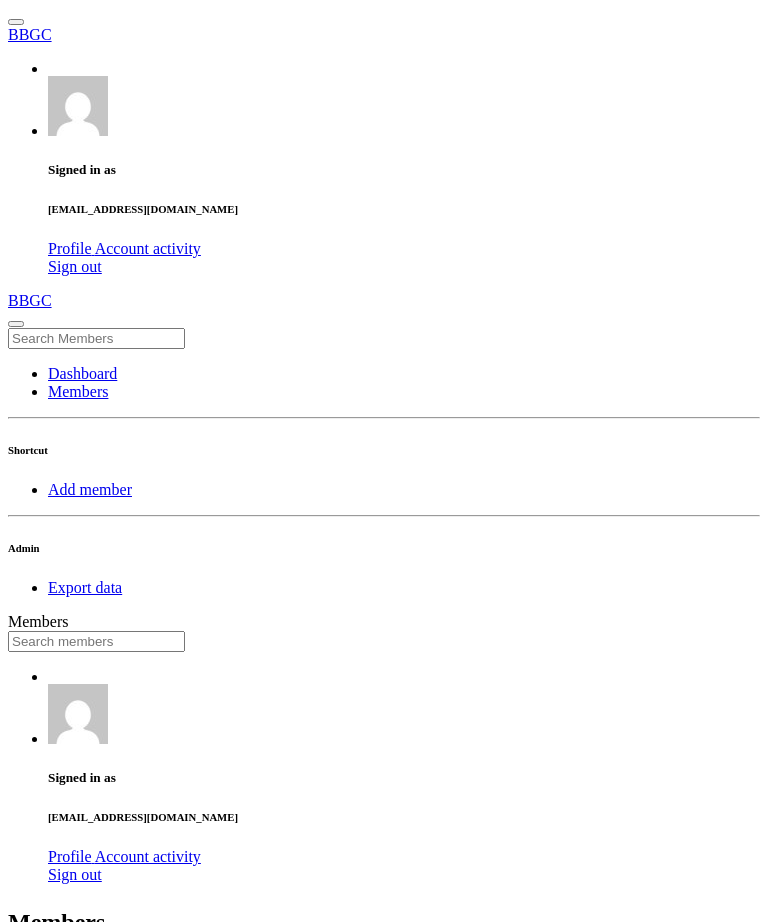 scroll, scrollTop: 0, scrollLeft: 0, axis: both 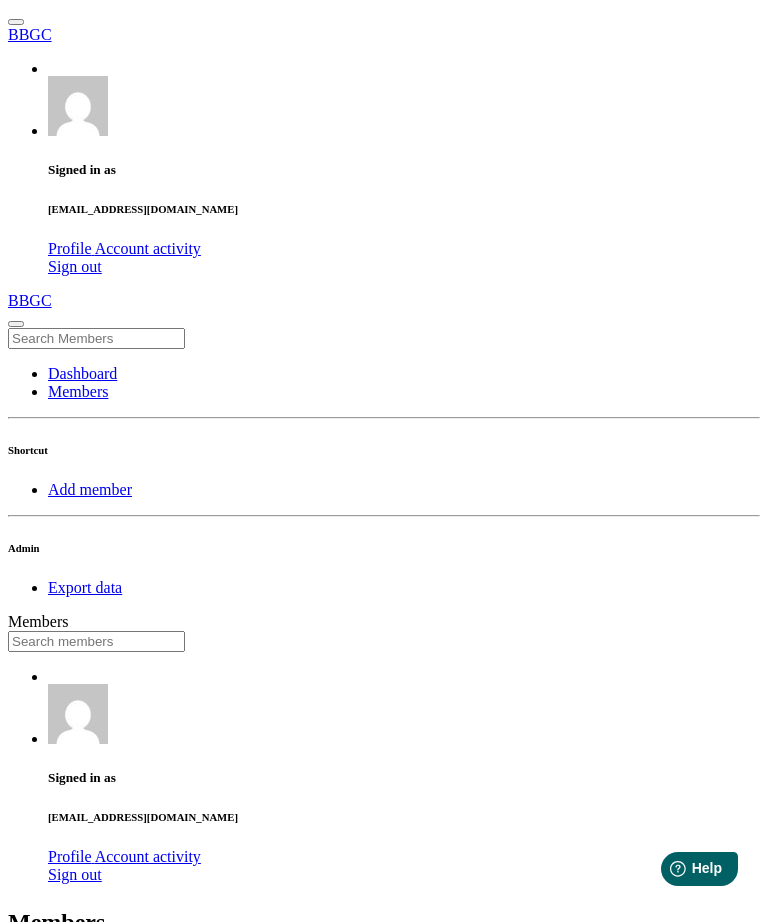 click at bounding box center [48, 373] 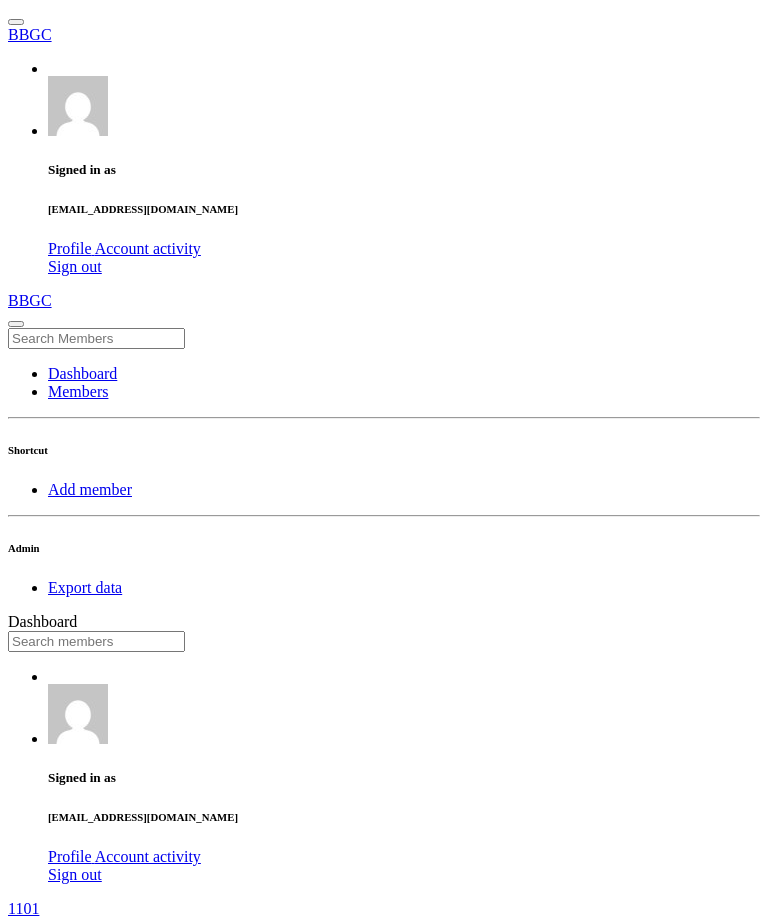scroll, scrollTop: 0, scrollLeft: 0, axis: both 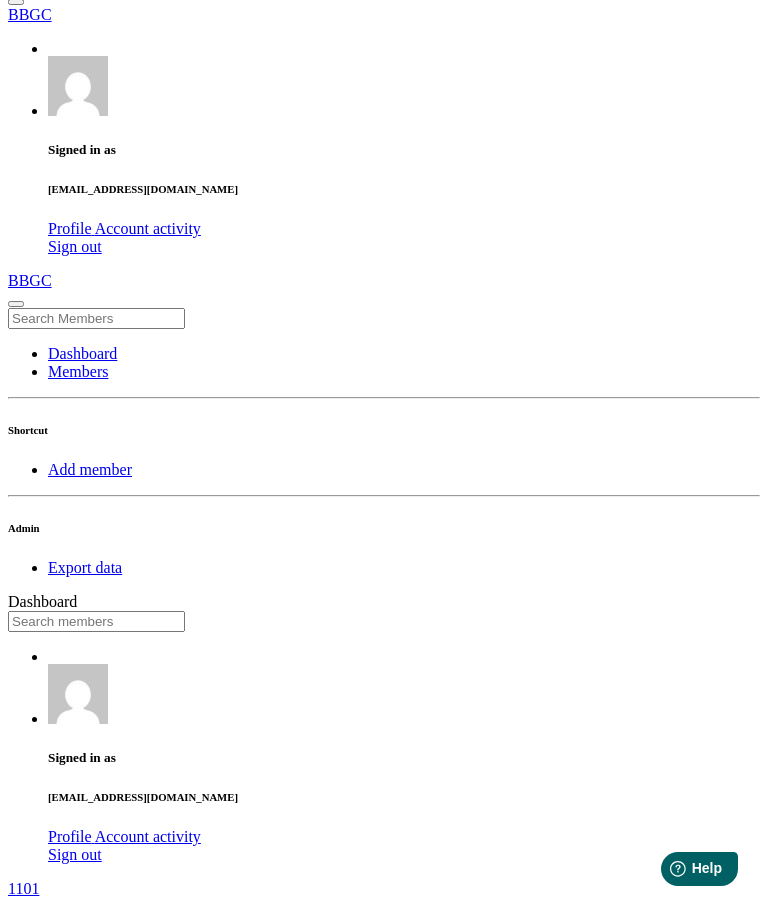 click at bounding box center [8, 1295] 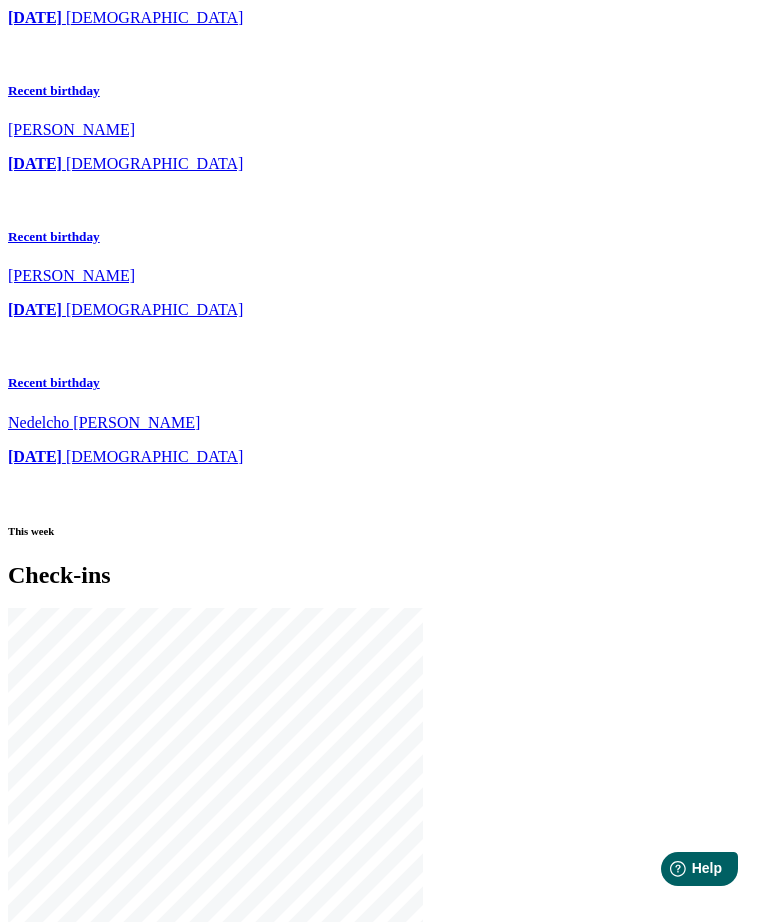 click on "Dashboard" at bounding box center (82, -2581) 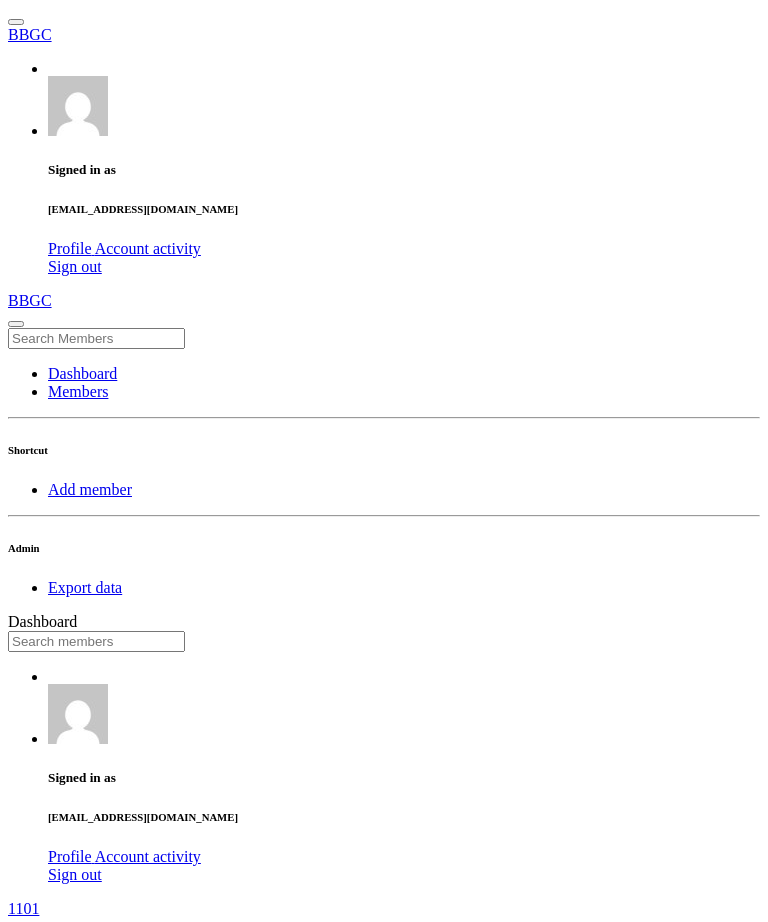 scroll, scrollTop: 0, scrollLeft: 0, axis: both 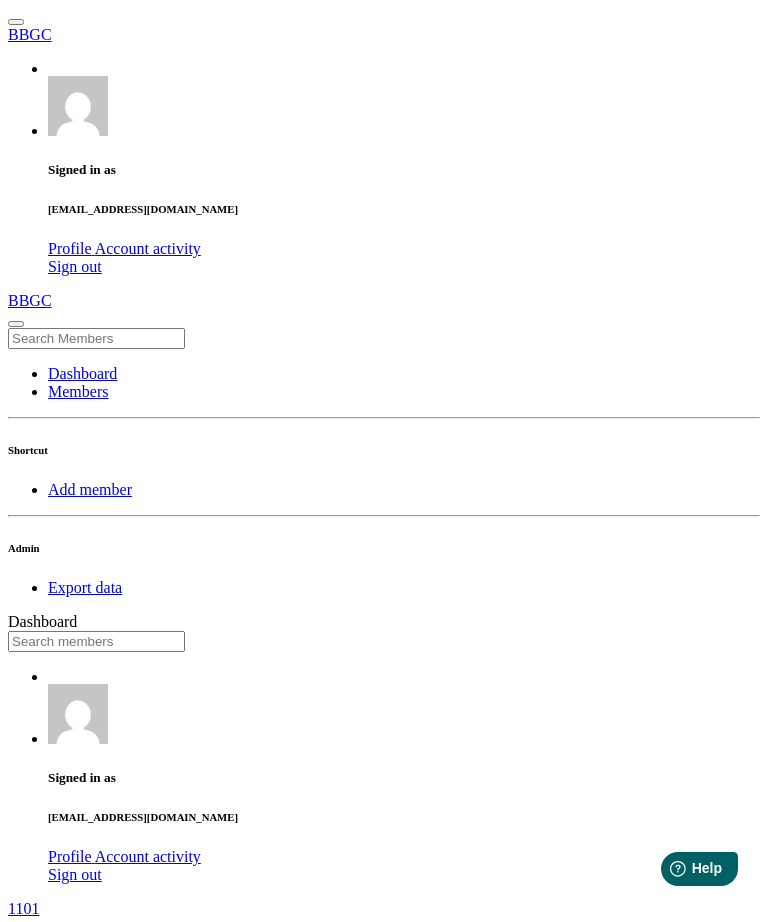 click on "91
Check-ins" at bounding box center (384, 1153) 